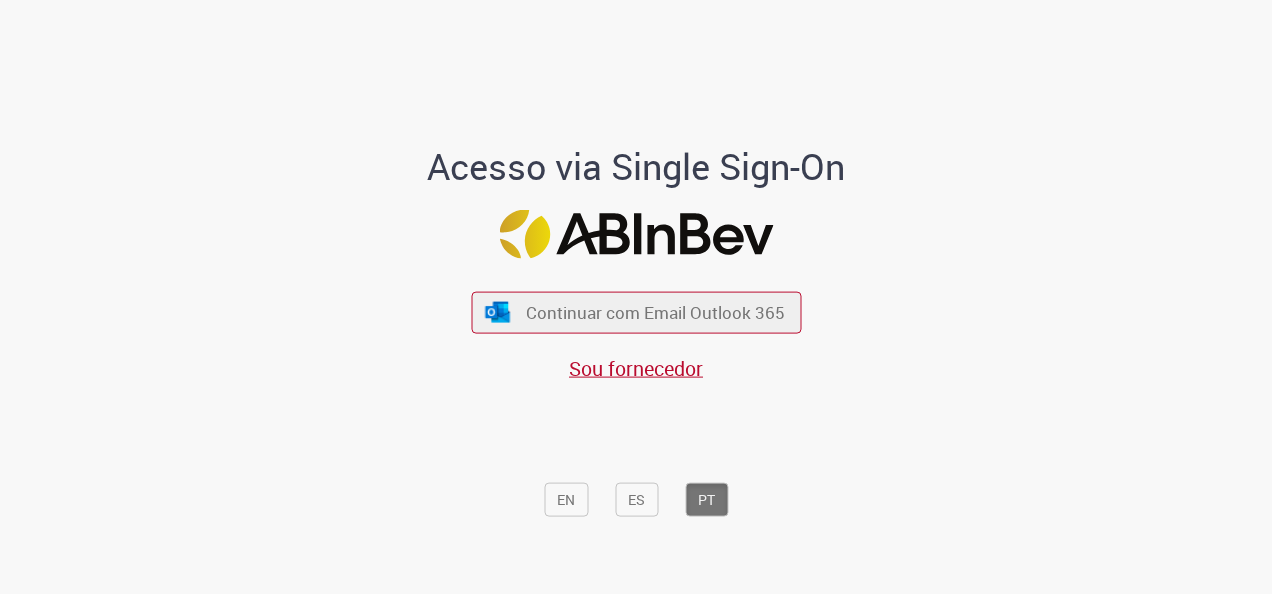 scroll, scrollTop: 0, scrollLeft: 0, axis: both 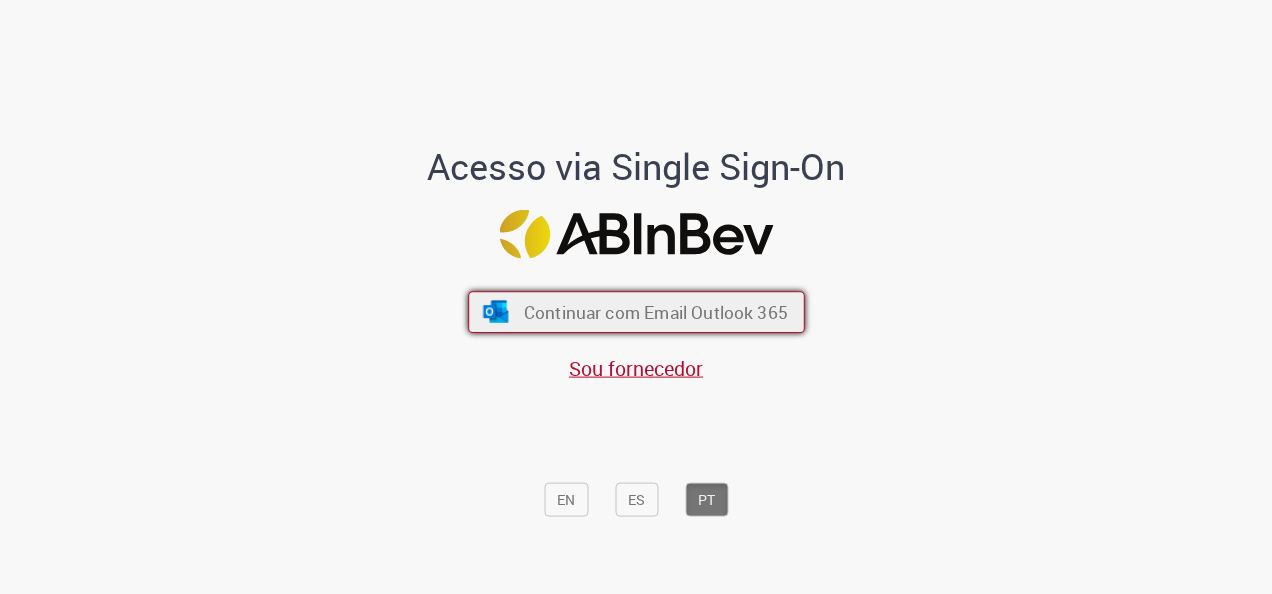 click on "Continuar com Email Outlook 365" at bounding box center (636, 312) 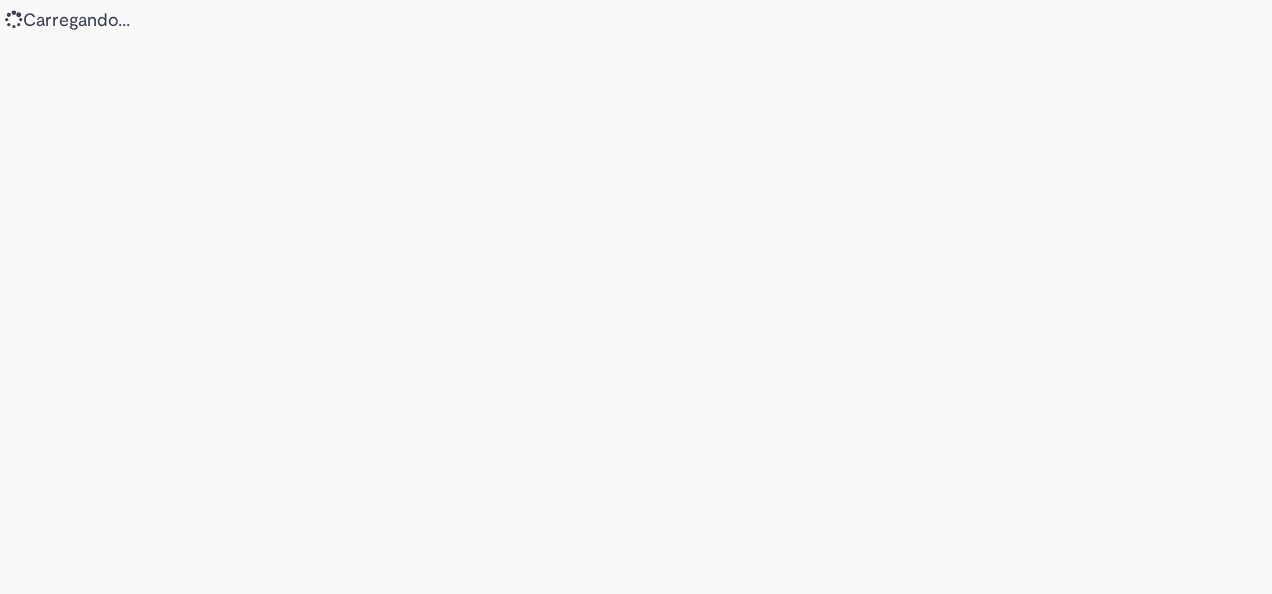 scroll, scrollTop: 0, scrollLeft: 0, axis: both 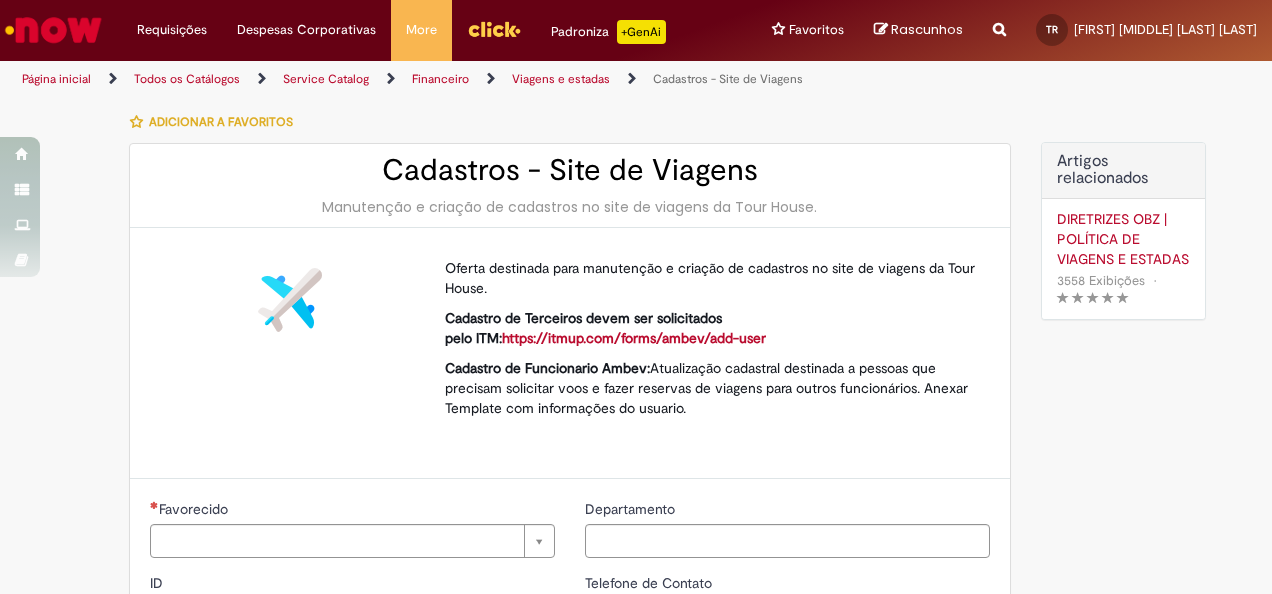 type on "********" 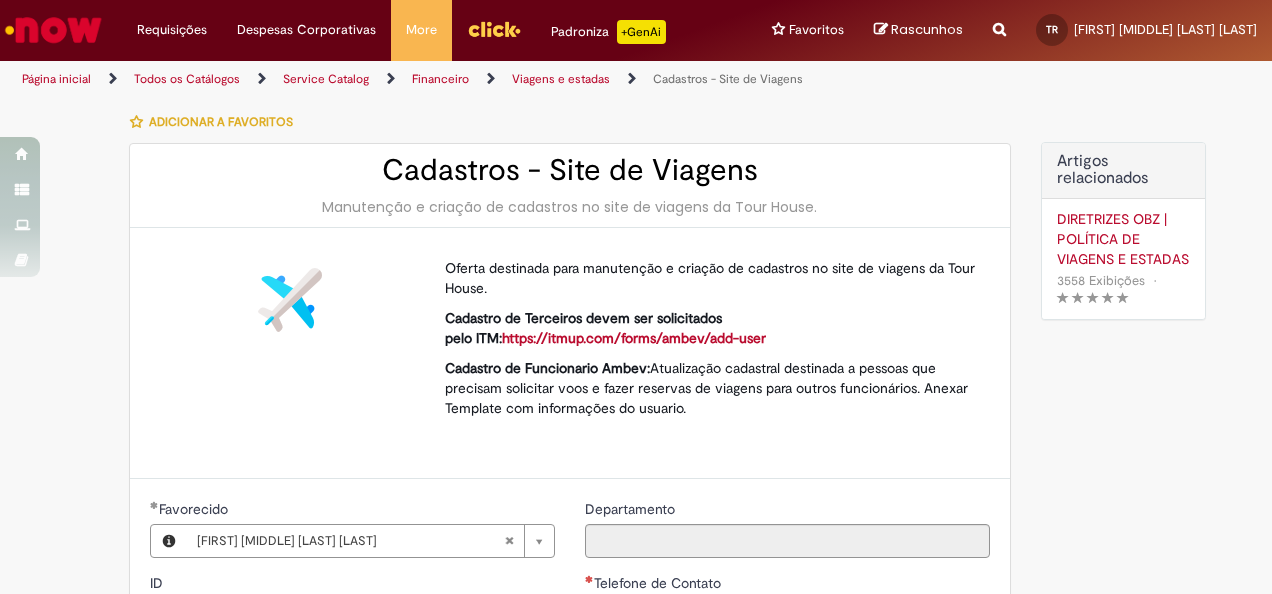 type on "**********" 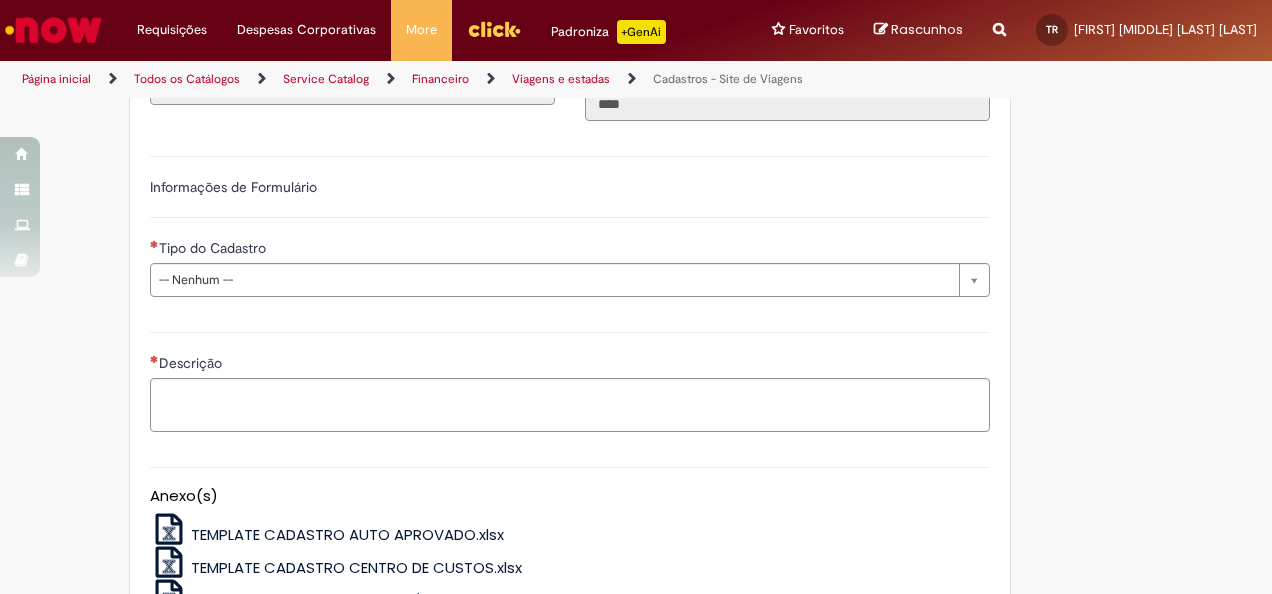 scroll, scrollTop: 674, scrollLeft: 0, axis: vertical 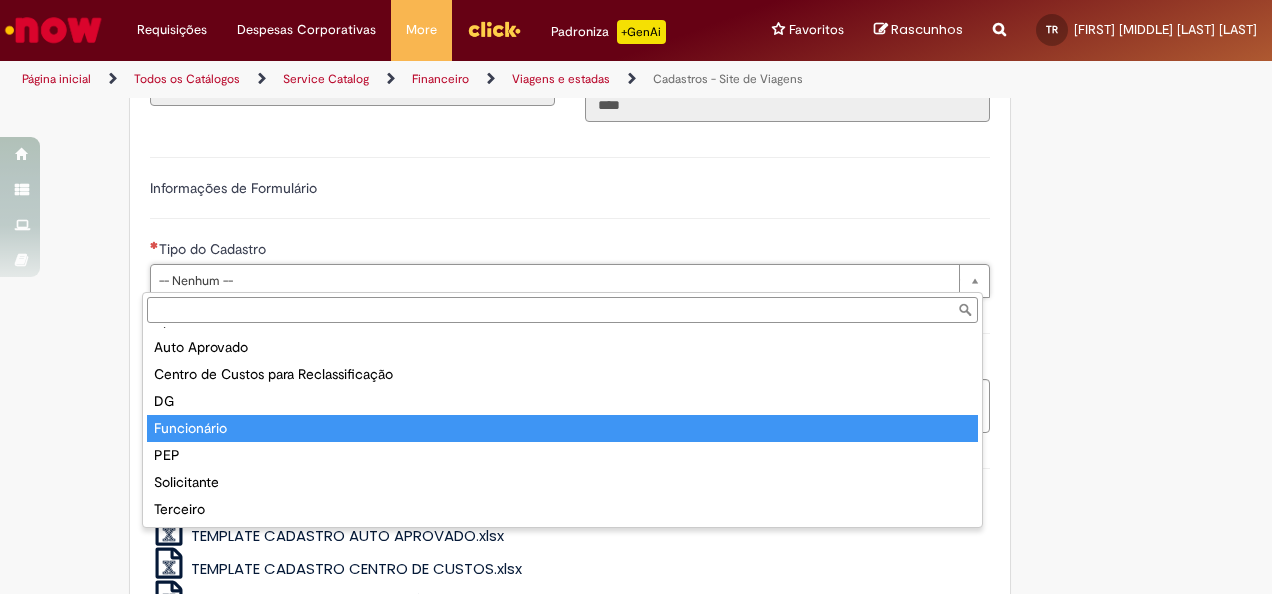 type on "**********" 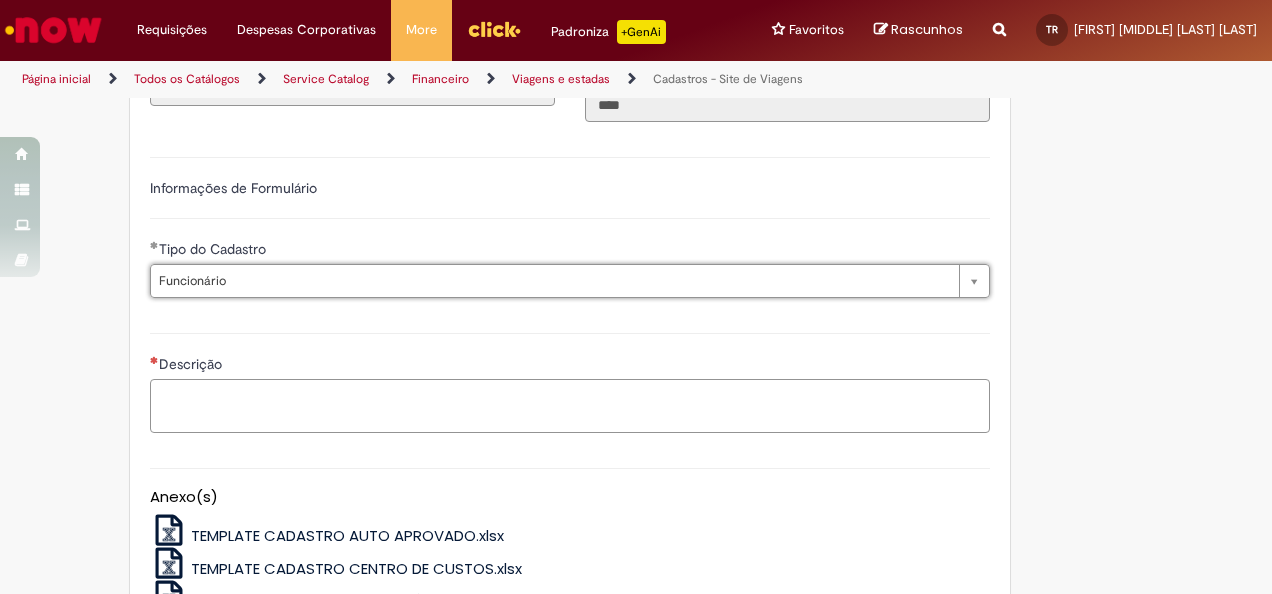 click on "Descrição" at bounding box center (570, 405) 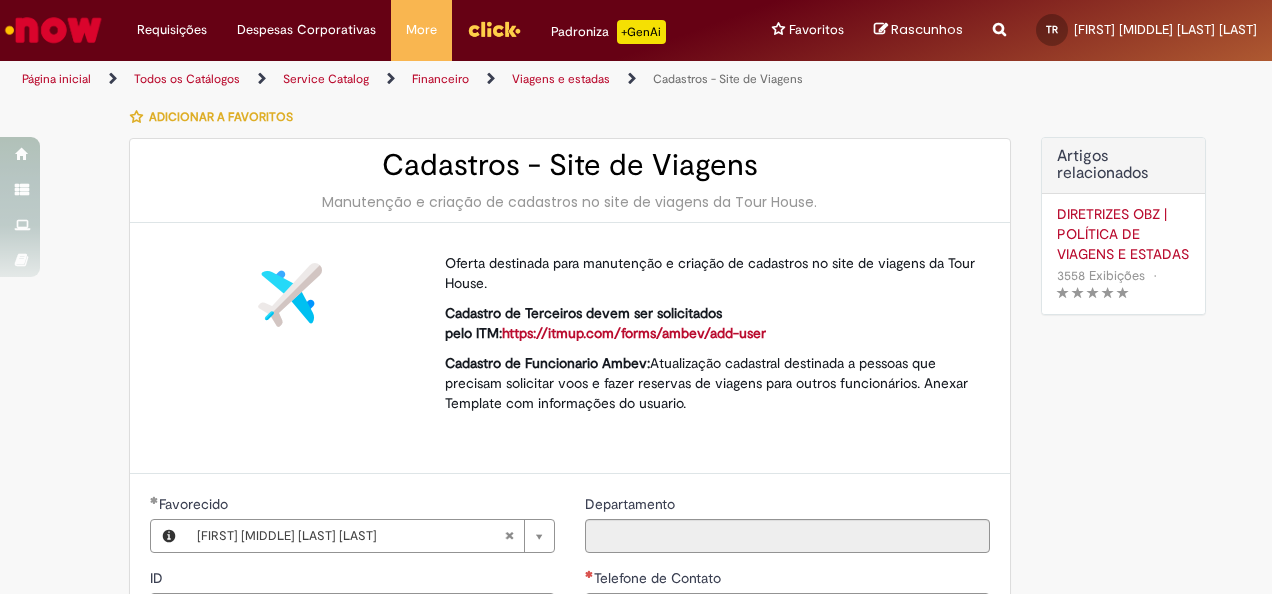 scroll, scrollTop: 0, scrollLeft: 0, axis: both 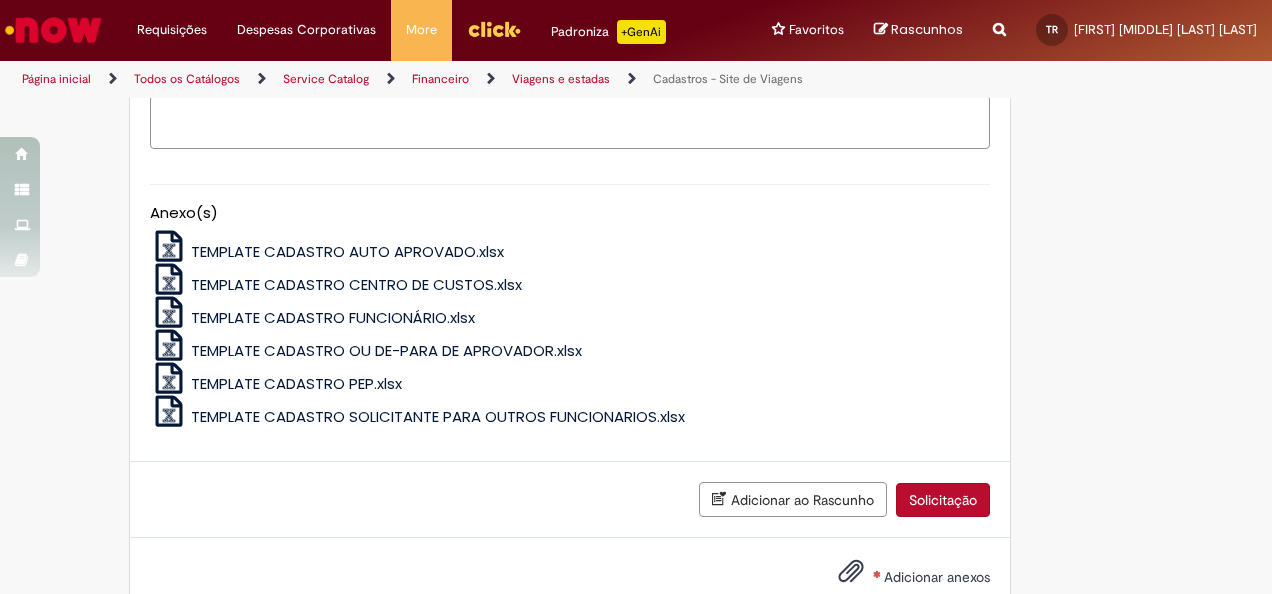 click on "TEMPLATE CADASTRO CENTRO DE CUSTOS.xlsx" at bounding box center (570, 279) 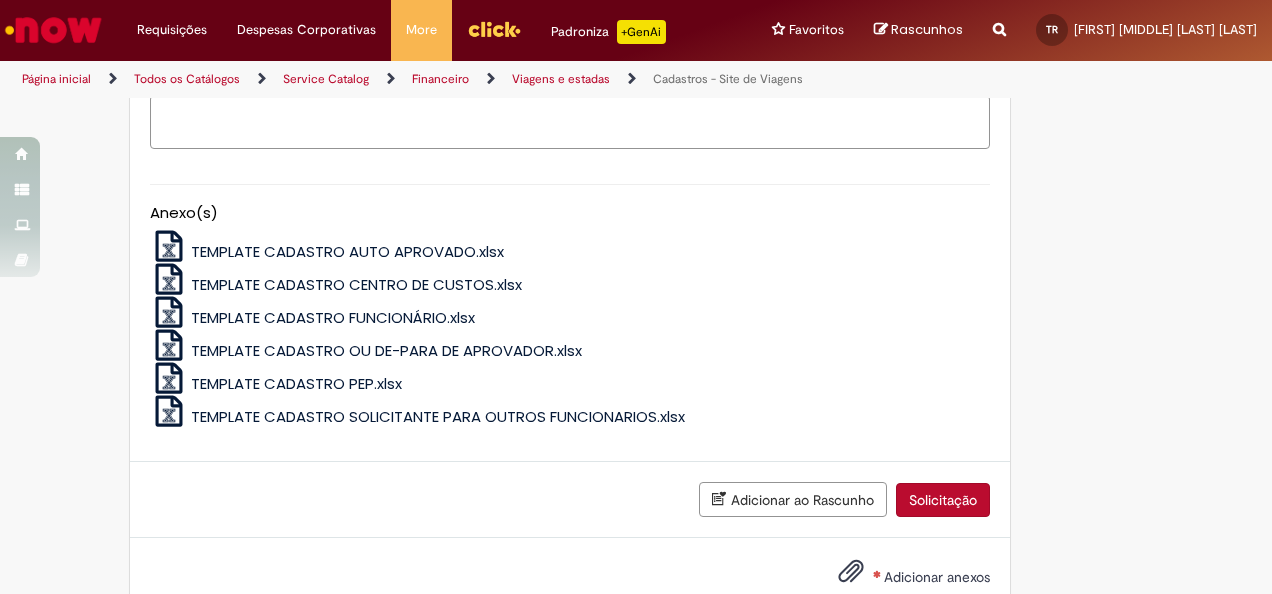 click on "TEMPLATE CADASTRO FUNCIONÁRIO.xlsx" at bounding box center [333, 317] 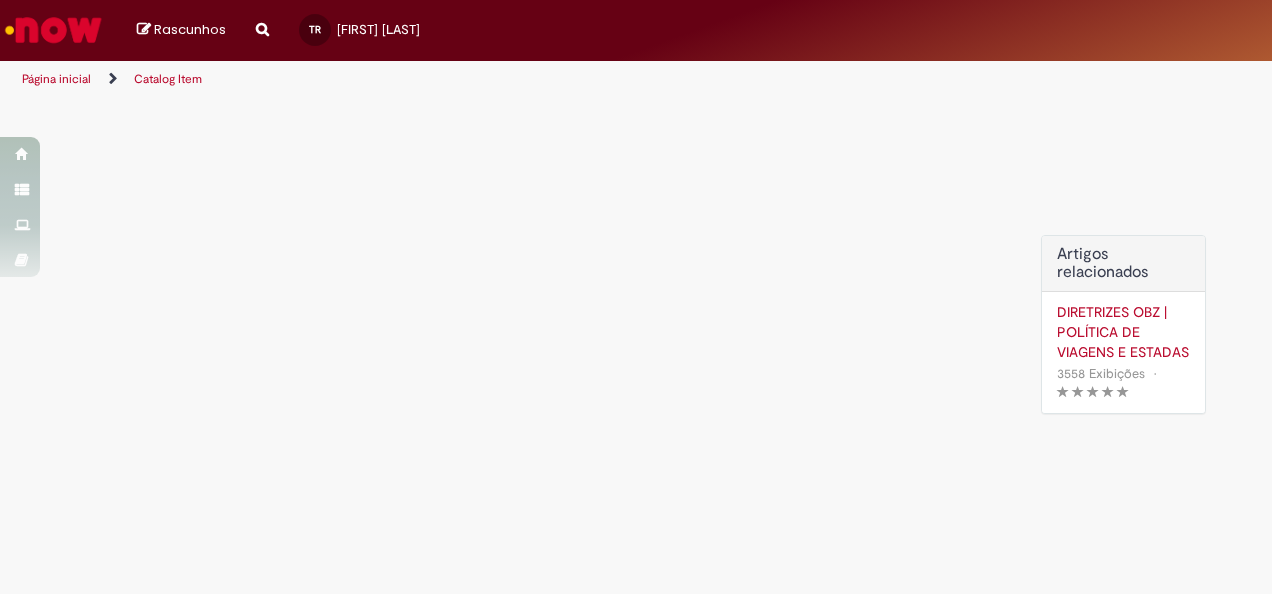 scroll, scrollTop: 0, scrollLeft: 0, axis: both 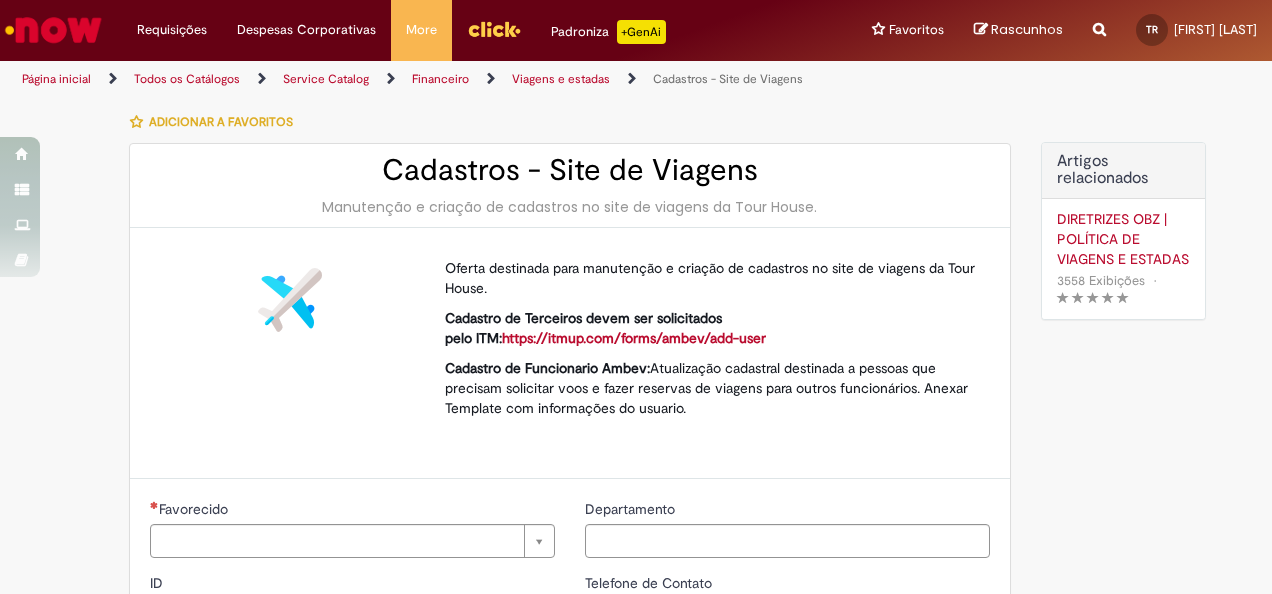 type on "********" 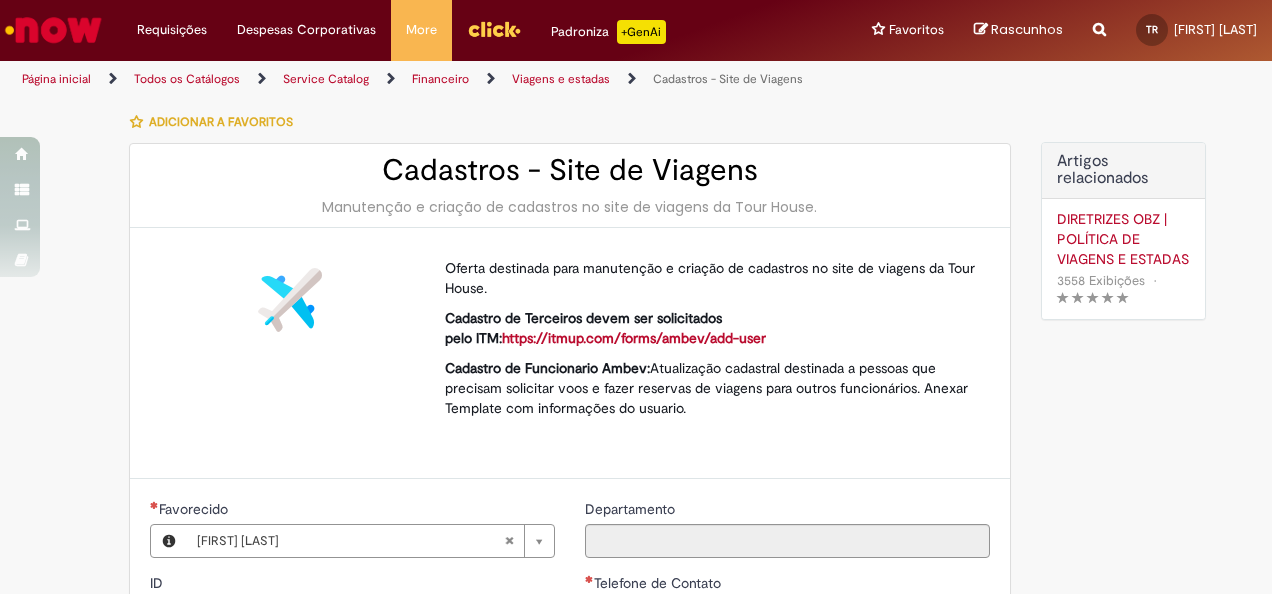 type on "**********" 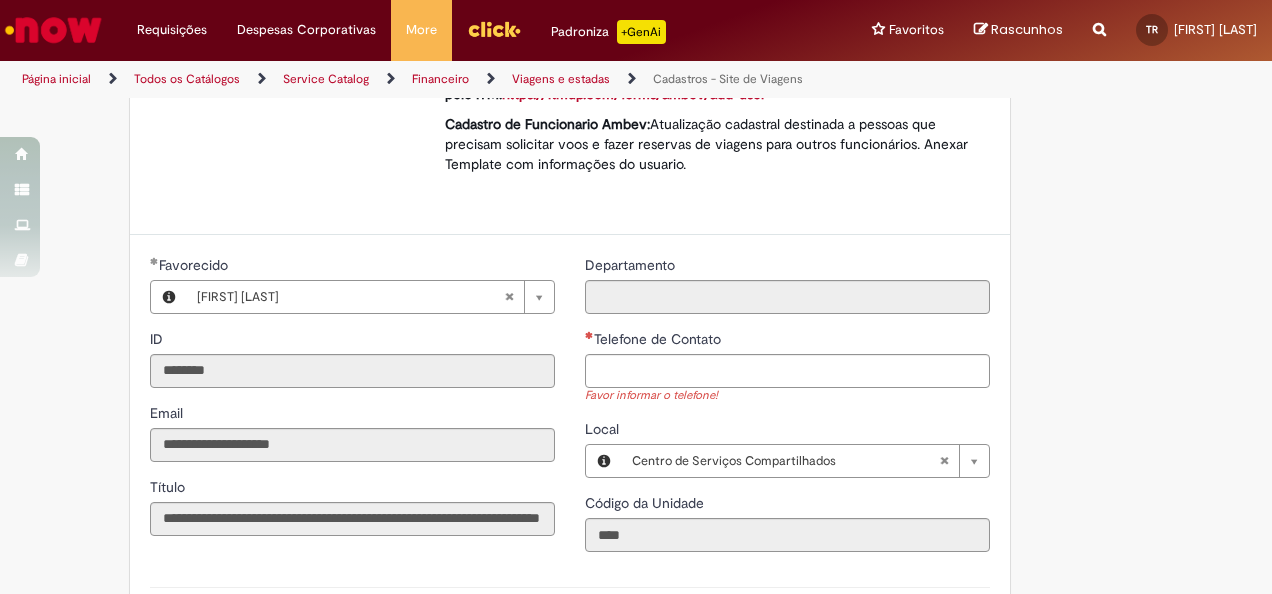 scroll, scrollTop: 248, scrollLeft: 0, axis: vertical 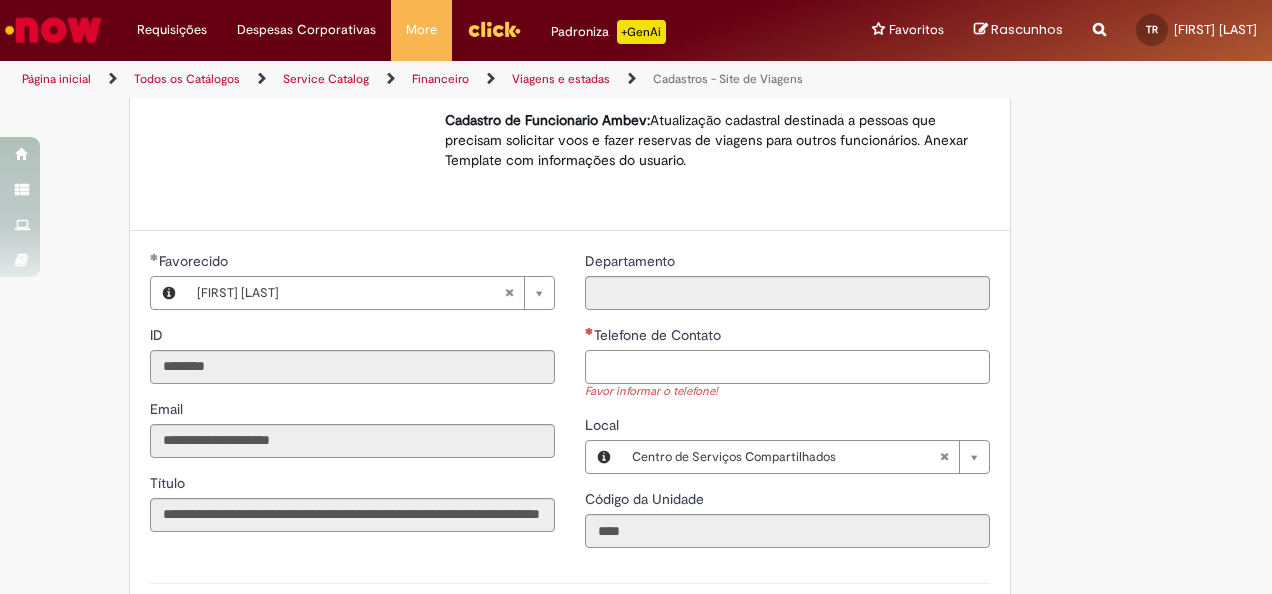 drag, startPoint x: 0, startPoint y: 0, endPoint x: 660, endPoint y: 364, distance: 753.72144 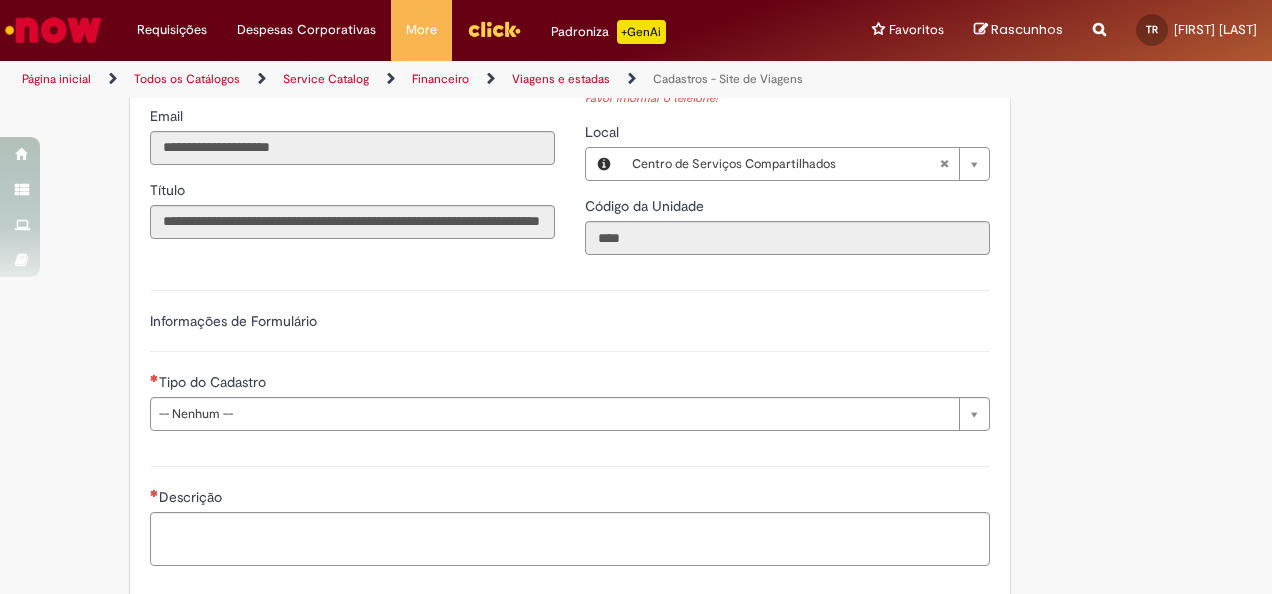 scroll, scrollTop: 545, scrollLeft: 0, axis: vertical 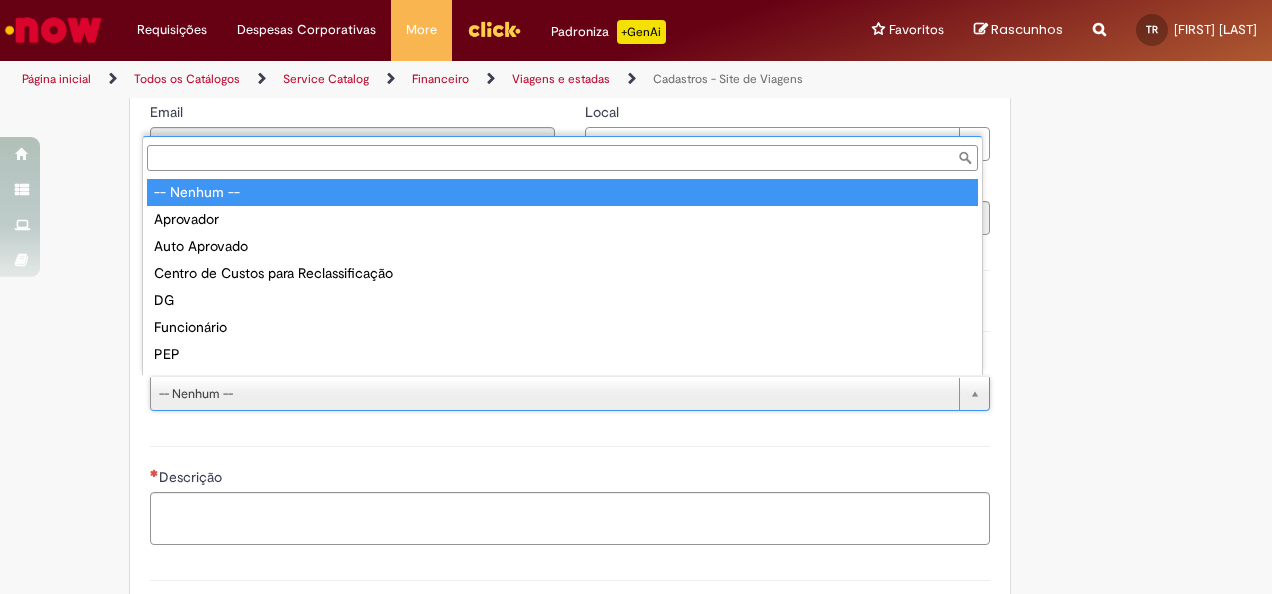 type on "**********" 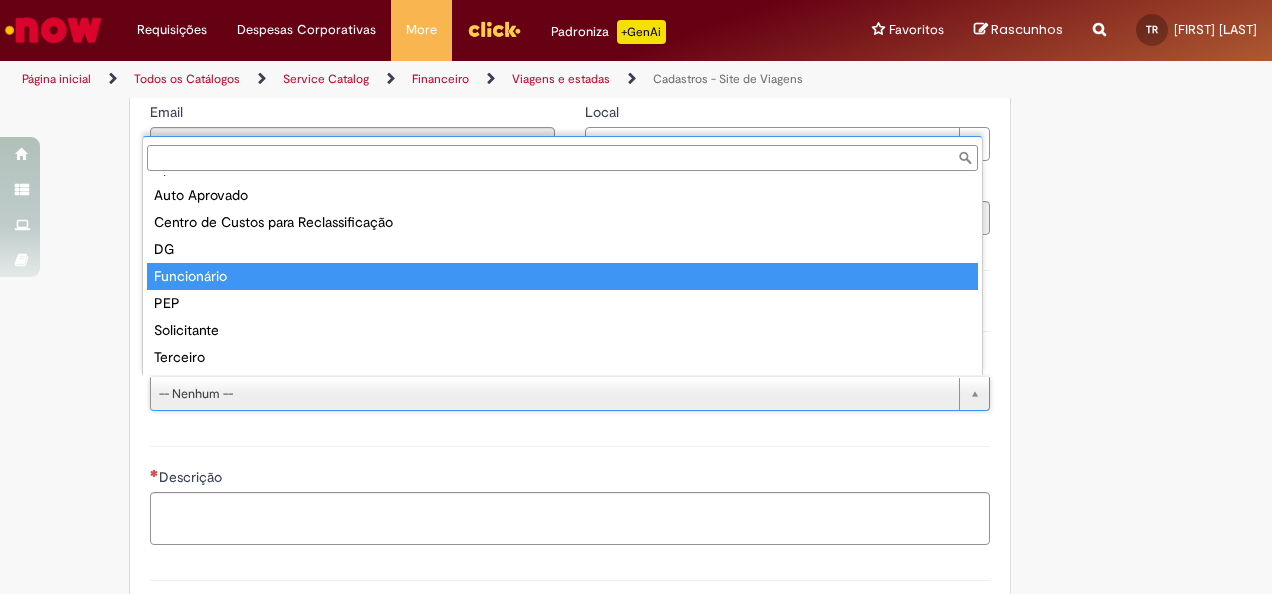 scroll, scrollTop: 0, scrollLeft: 0, axis: both 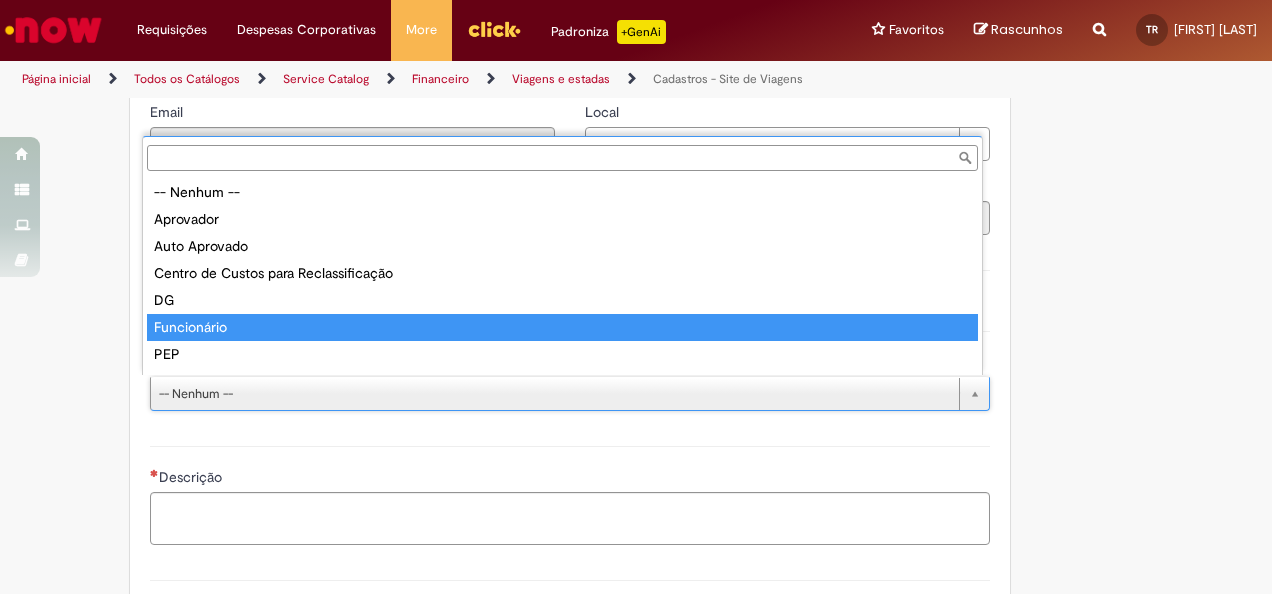type on "**********" 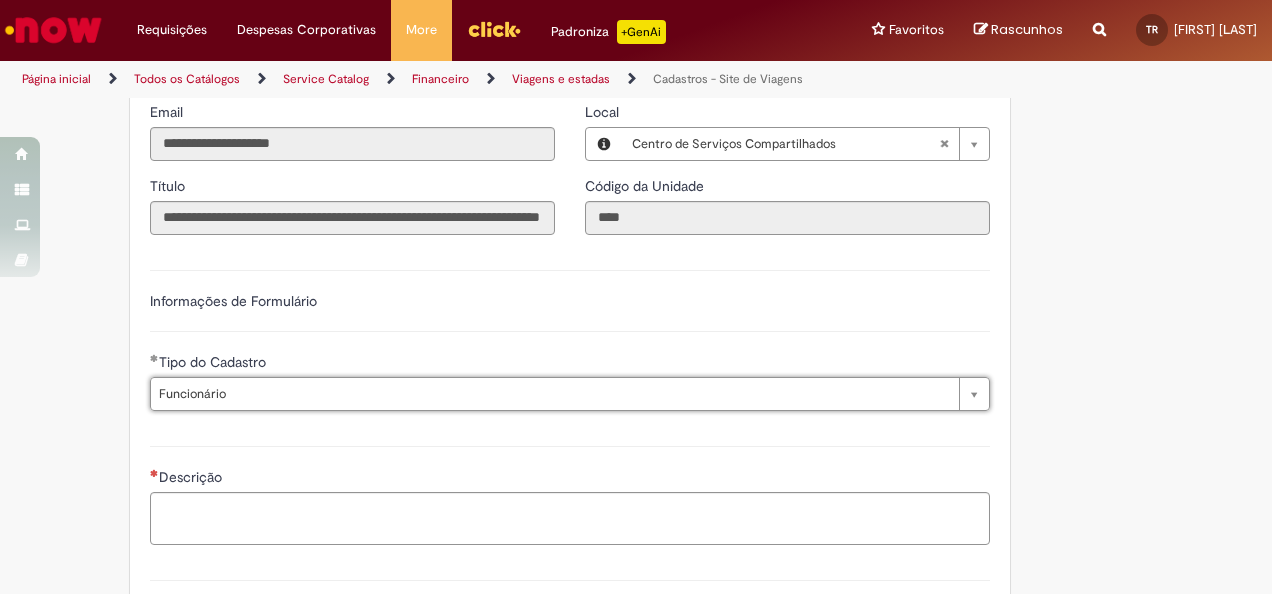 click on "**********" at bounding box center (636, 299) 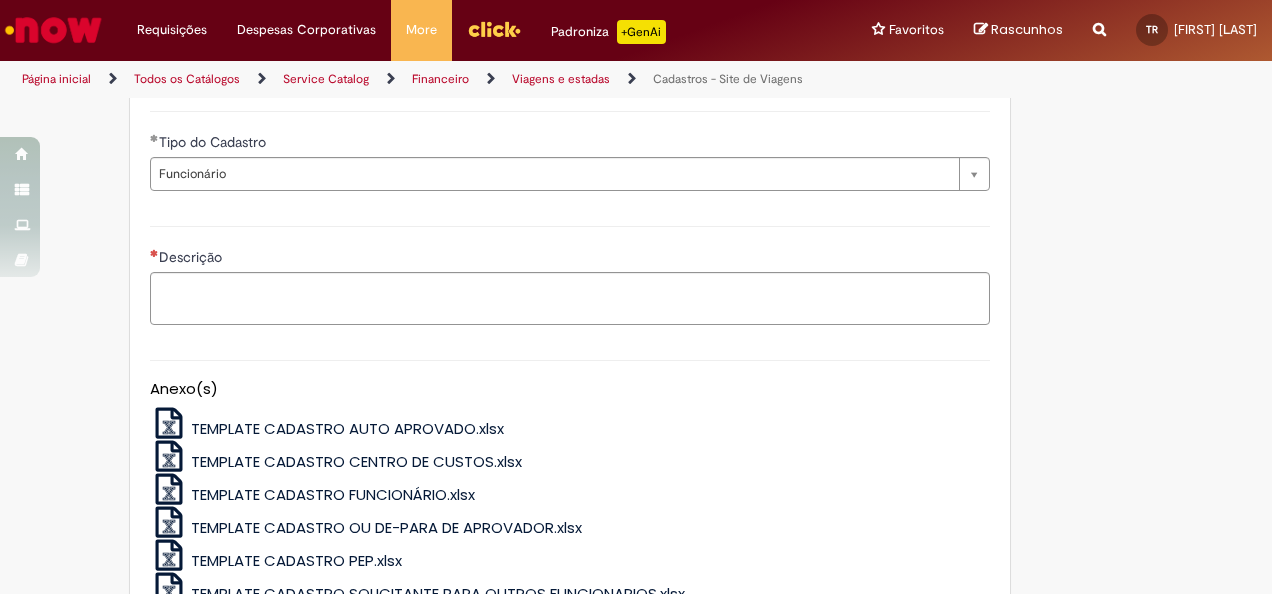 scroll, scrollTop: 773, scrollLeft: 0, axis: vertical 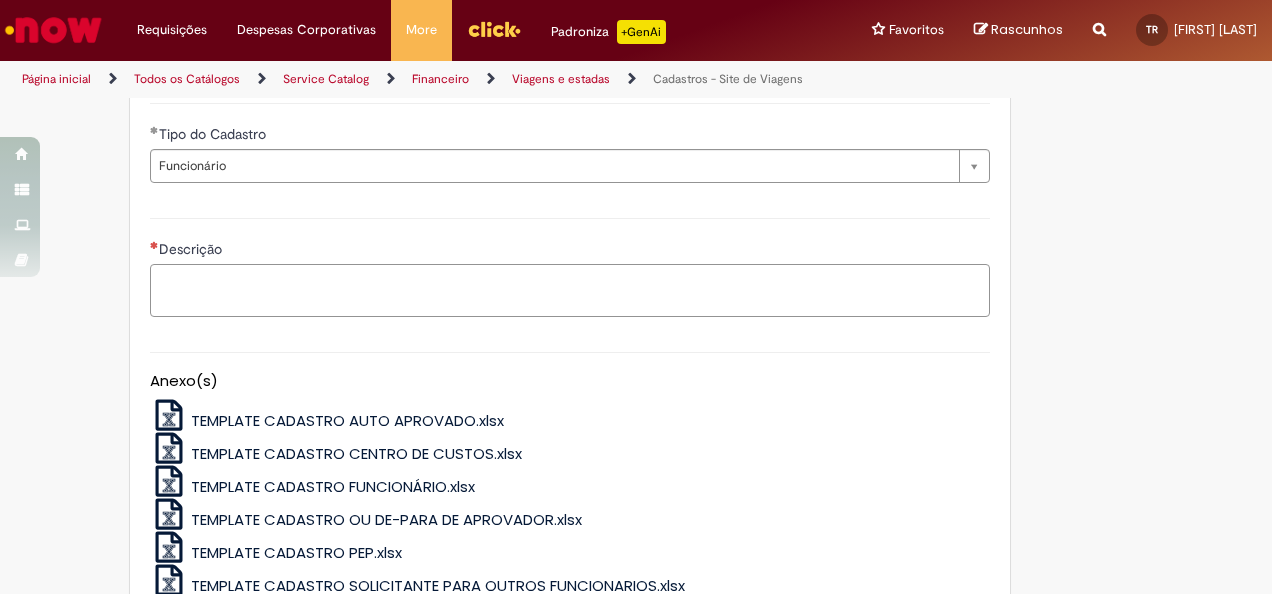 click on "Descrição" at bounding box center [570, 290] 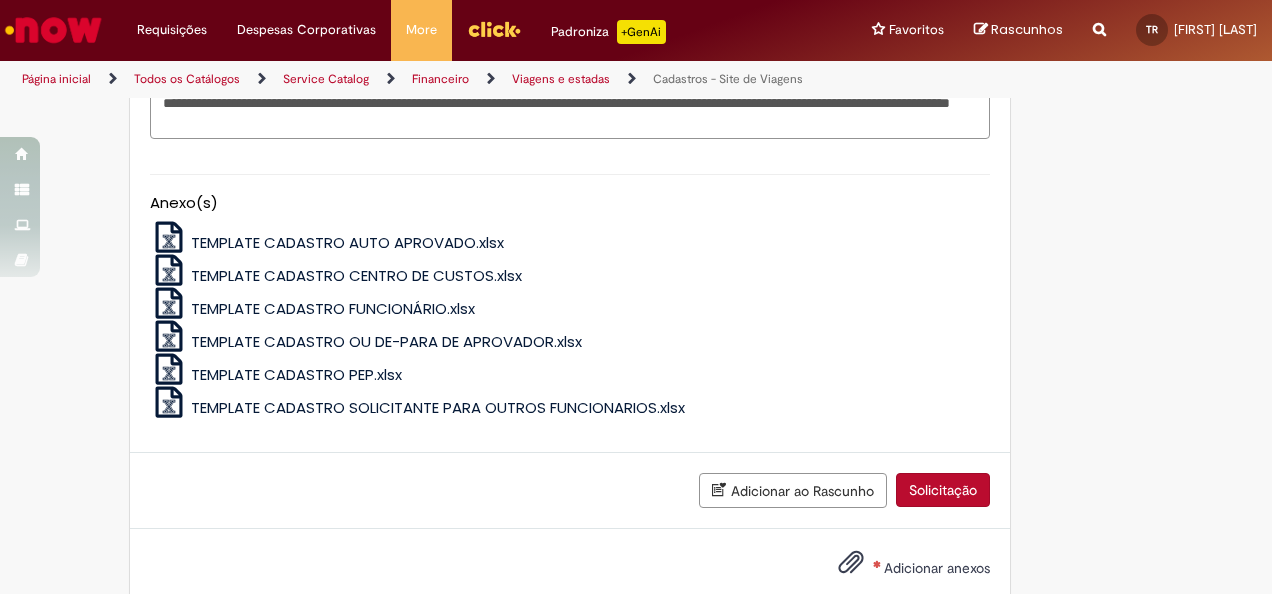 scroll, scrollTop: 990, scrollLeft: 0, axis: vertical 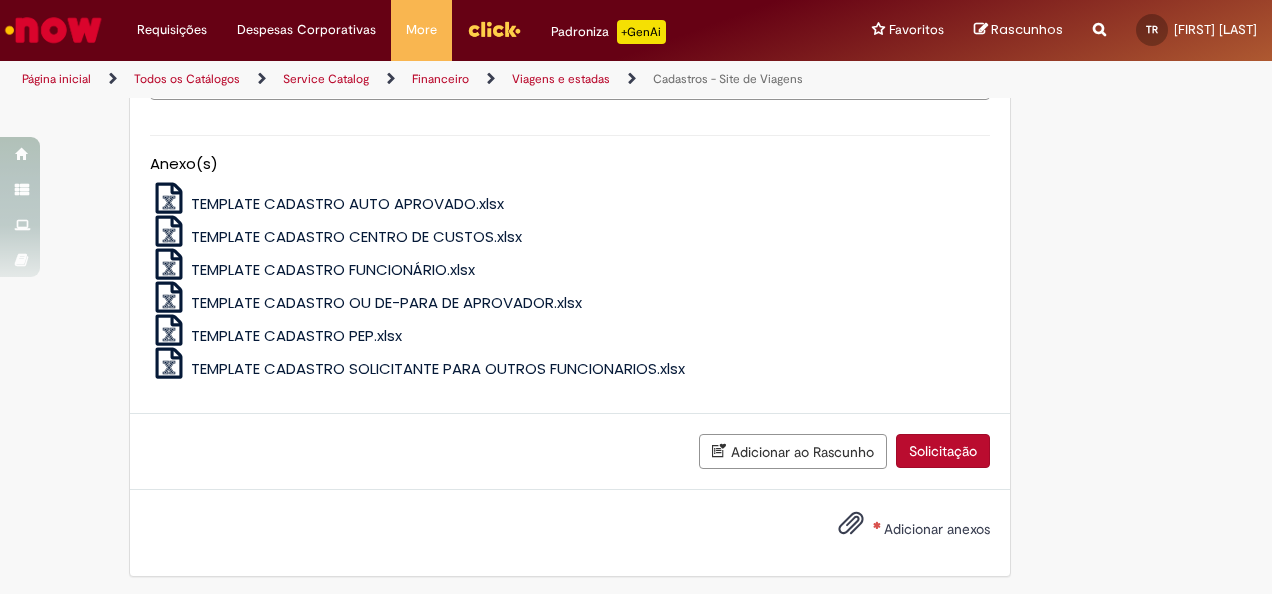 type on "**********" 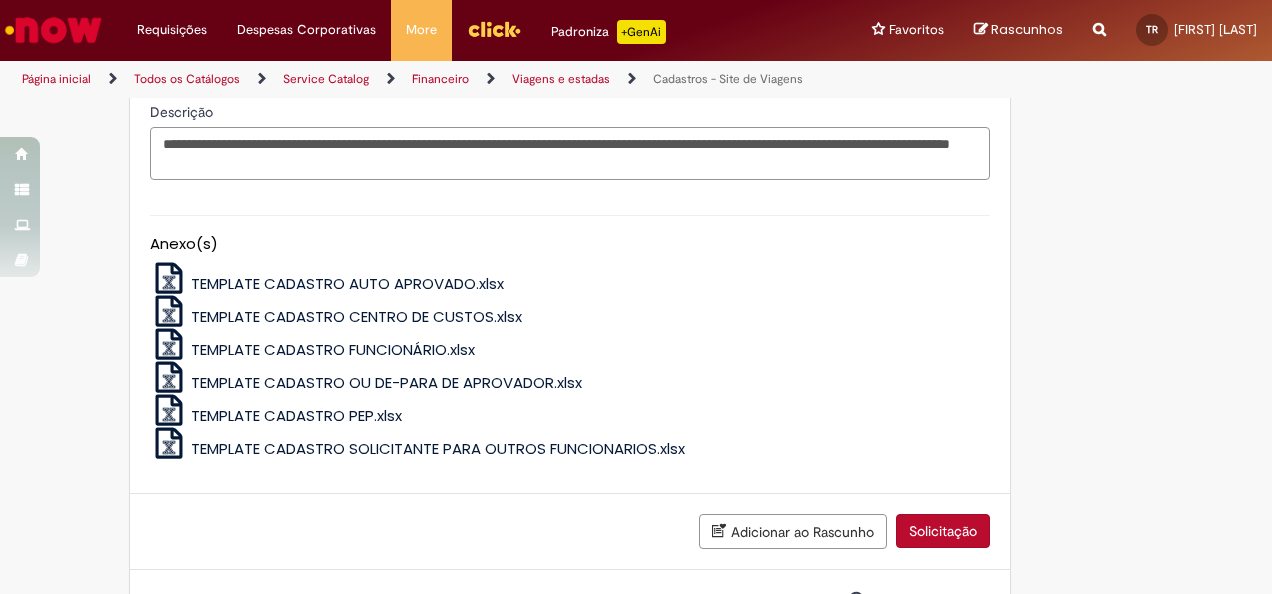 scroll, scrollTop: 990, scrollLeft: 0, axis: vertical 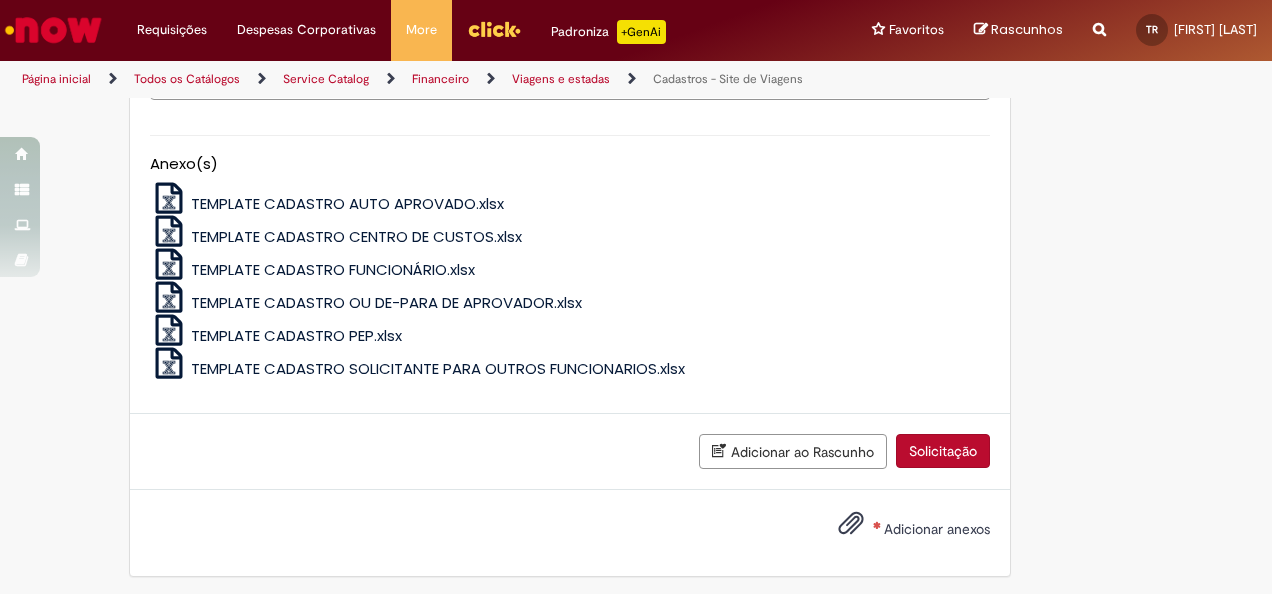 click on "Adicionar ao Rascunho" at bounding box center [793, 451] 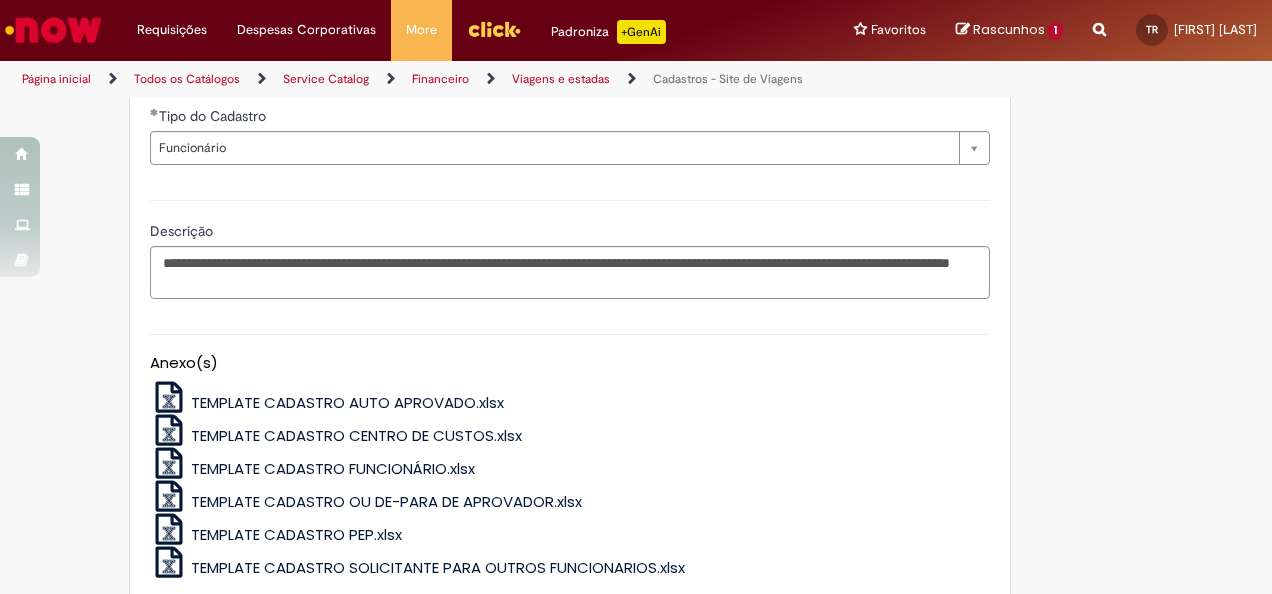 scroll, scrollTop: 1061, scrollLeft: 0, axis: vertical 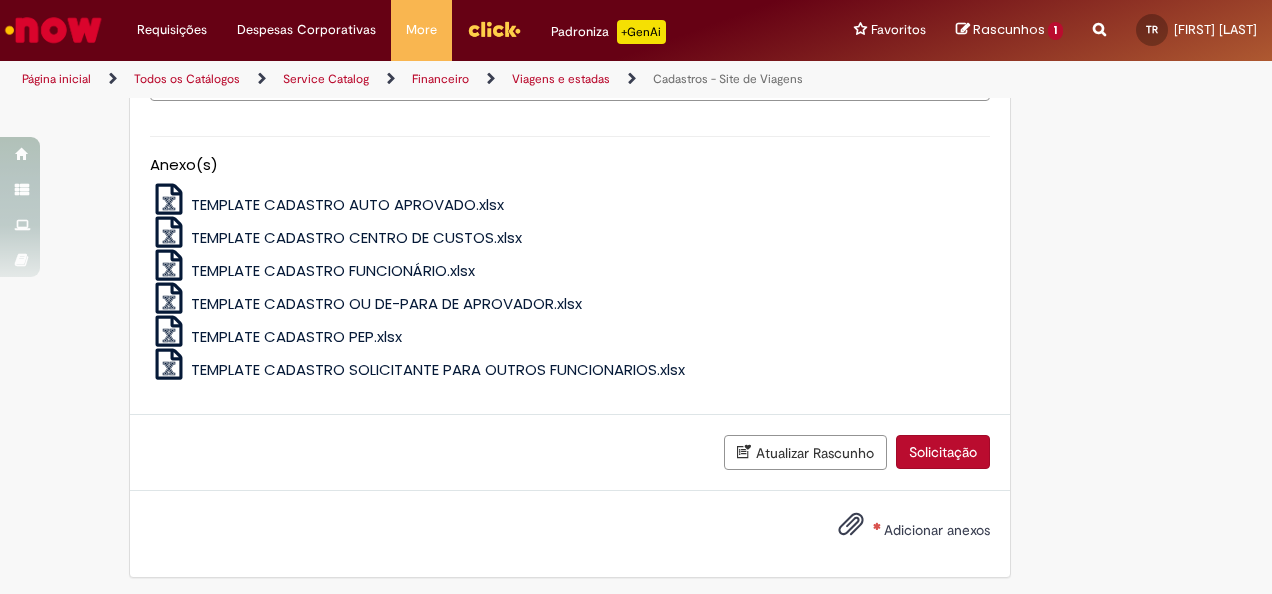 click on "Adicionar anexos" at bounding box center [899, 531] 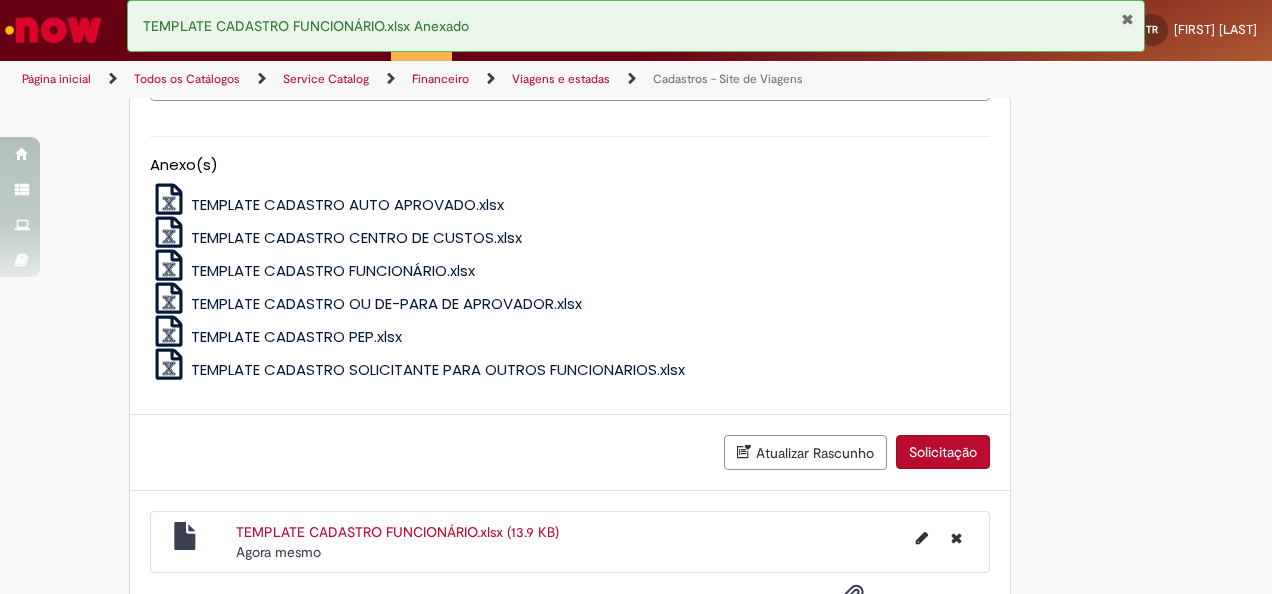 scroll, scrollTop: 1132, scrollLeft: 0, axis: vertical 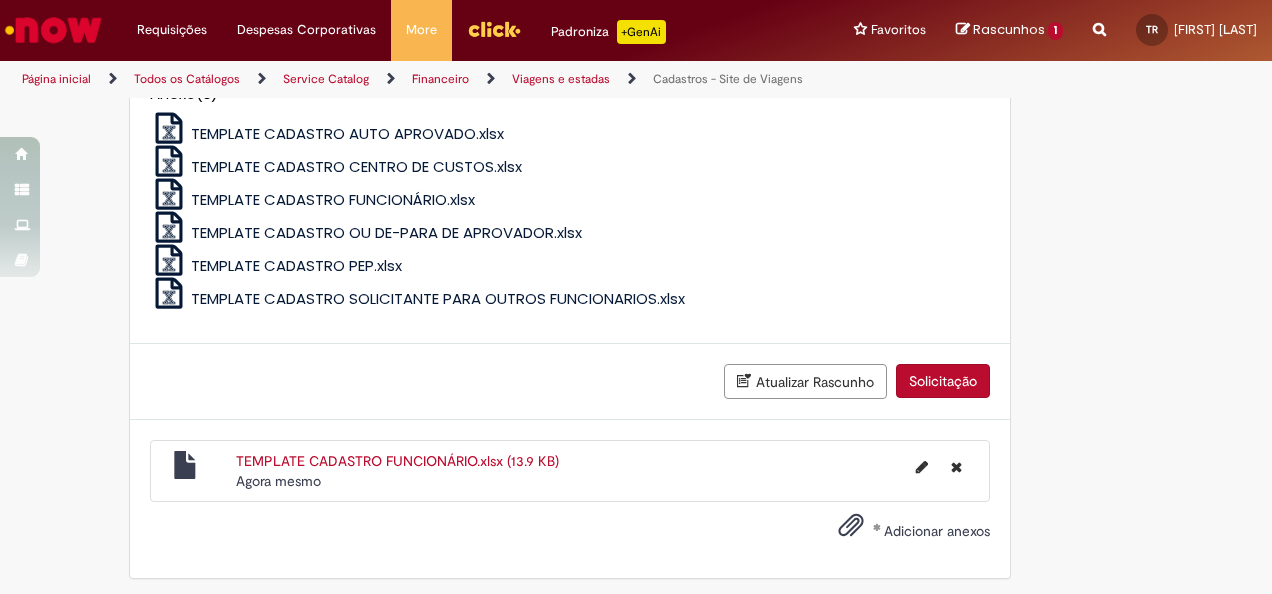 click on "Atualizar Rascunho      Solicitação" at bounding box center [570, 382] 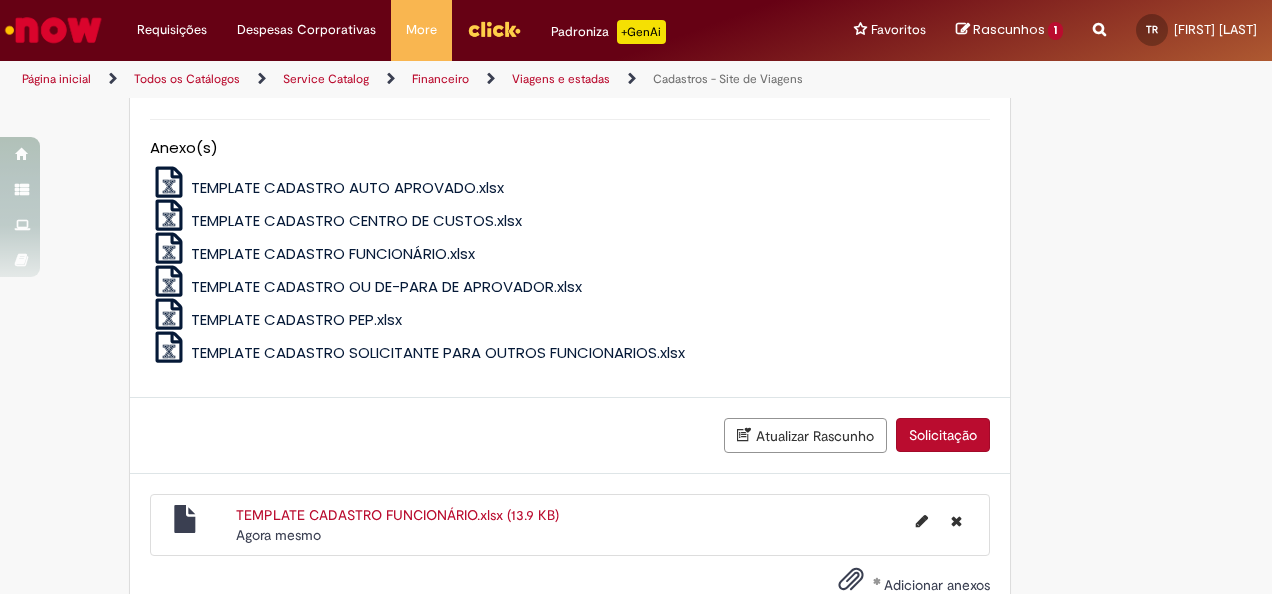 scroll, scrollTop: 1132, scrollLeft: 0, axis: vertical 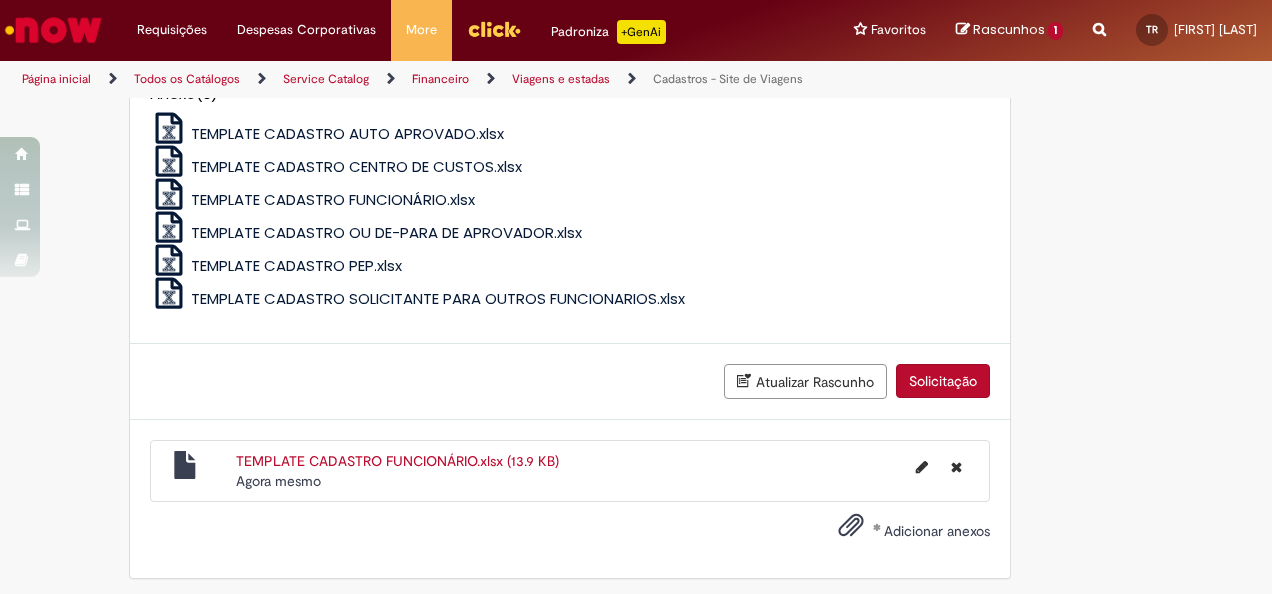 click on "Solicitação" at bounding box center (943, 381) 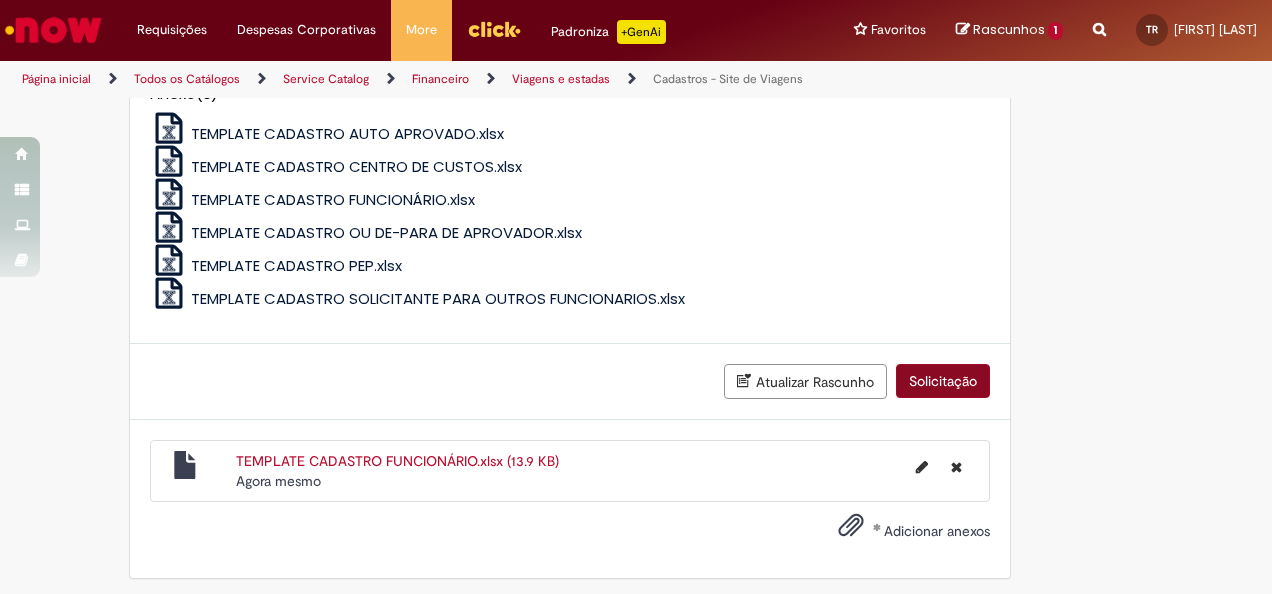 scroll, scrollTop: 1087, scrollLeft: 0, axis: vertical 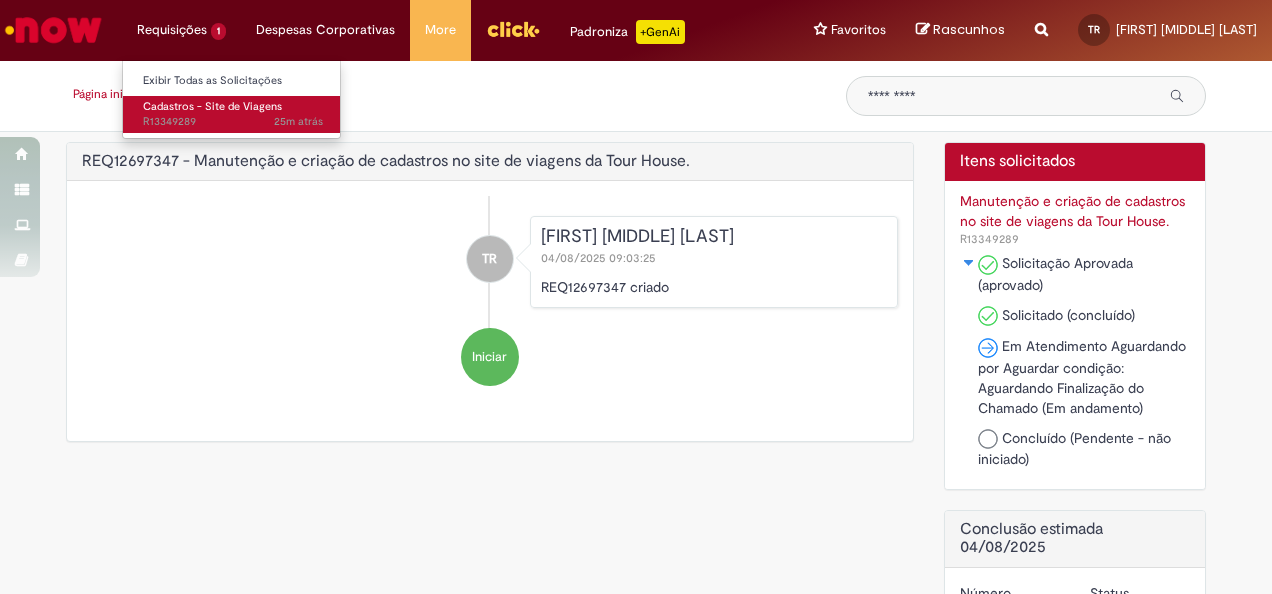 click on "25m atrás 25 minutos atrás  R[NUMBER]" at bounding box center [233, 122] 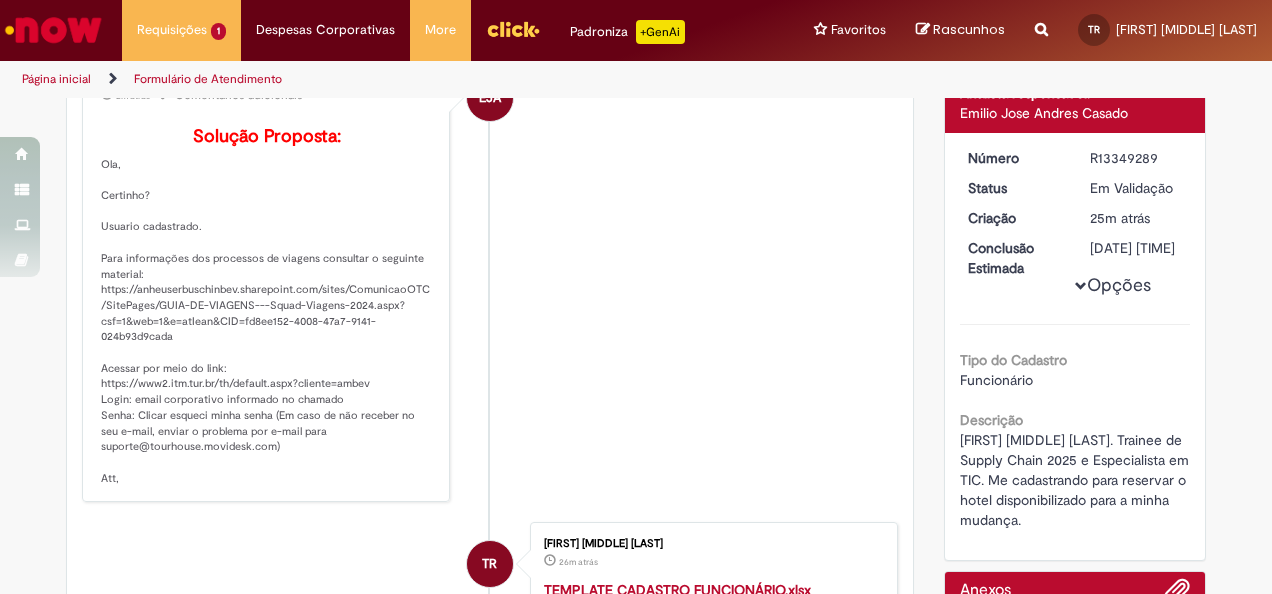 scroll, scrollTop: 244, scrollLeft: 0, axis: vertical 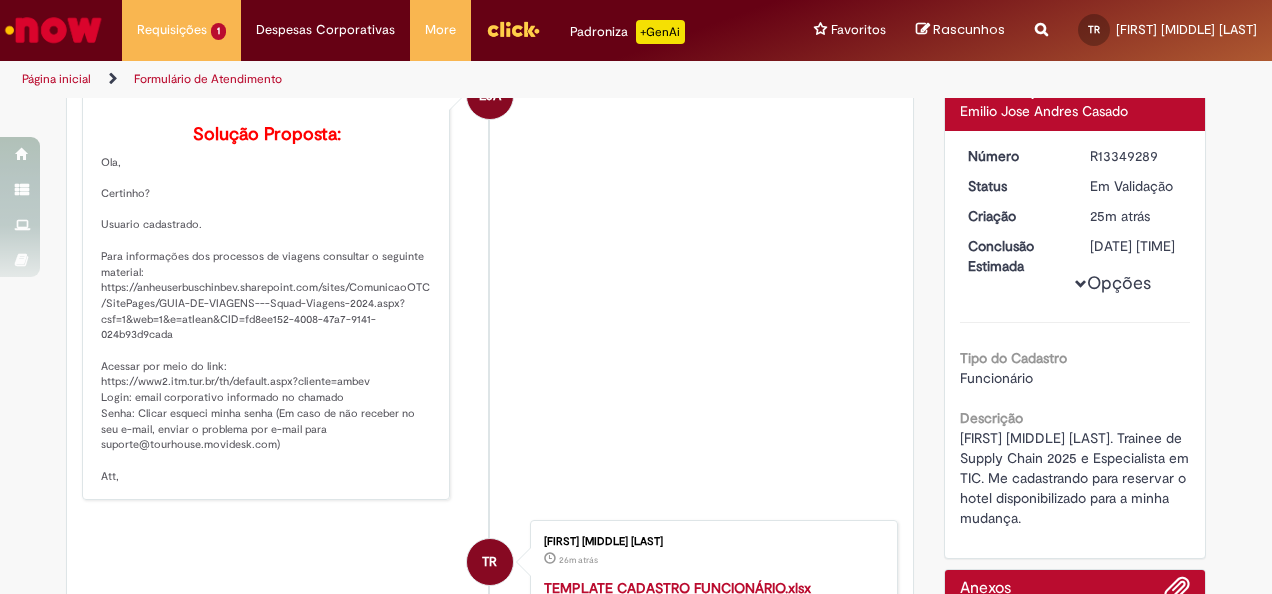 click on "Solução Proposta:
Ola,
Certinho?
Usuario cadastrado.
Para informações dos processos de viagens consultar o seguinte material:
https://anheuserbuschinbev.sharepoint.com/sites/ComunicaoOTC/SitePages/GUIA-DE-VIAGENS---Squad-Viagens-2024.aspx?csf=1&web=1&e=atIean&CID=fd8ee152-4008-47a7-9141-024b93d9cada
Acessar por meio do link:
https://www2.itm.tur.br/th/default.aspx?cliente=ambev
Login: email corporativo informado no chamado
Senha: Clicar esqueci minha senha (Em caso de não receber no seu e-mail, enviar o problema por e-mail para [EMAIL])
Att," at bounding box center [267, 305] 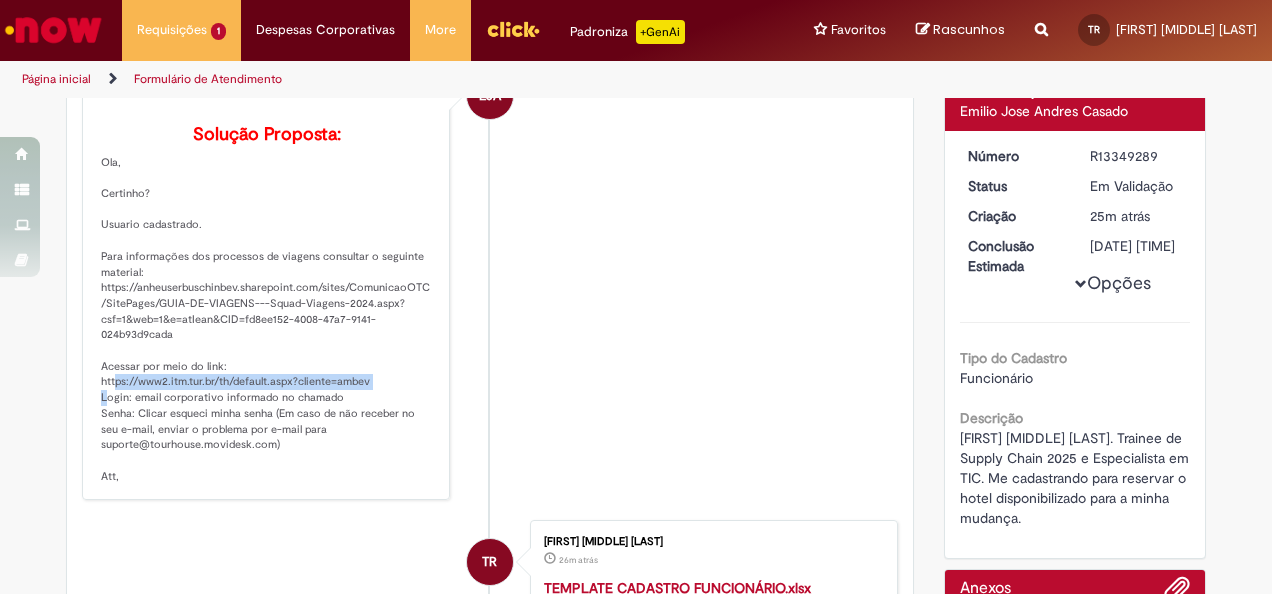 drag, startPoint x: 364, startPoint y: 408, endPoint x: 96, endPoint y: 414, distance: 268.06717 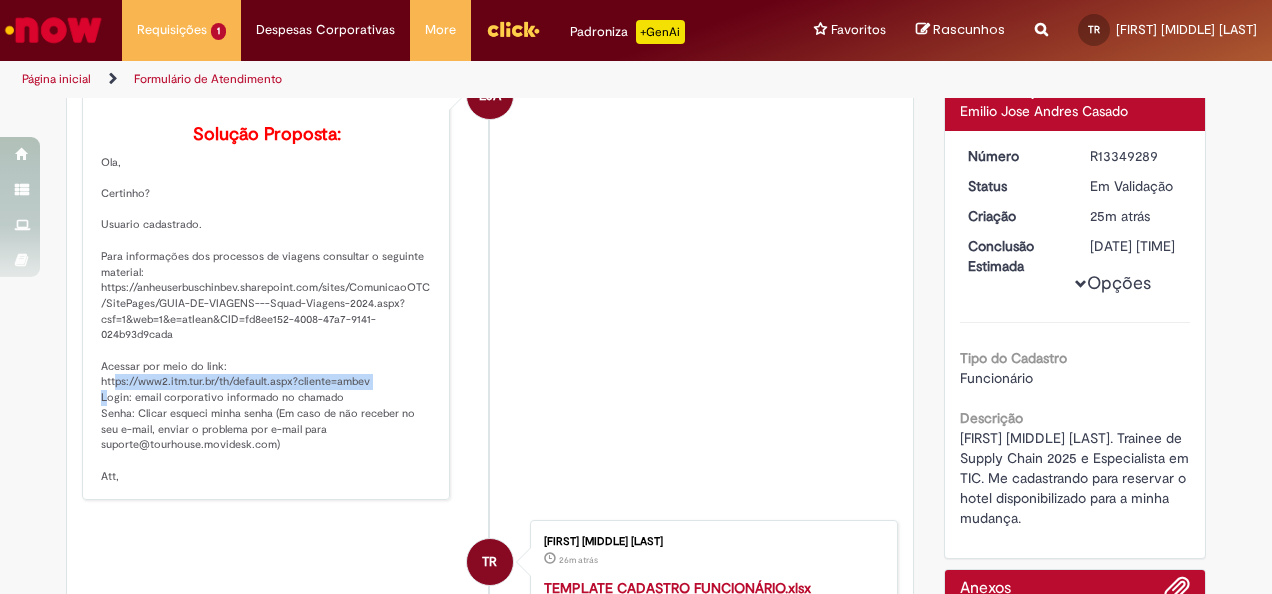 copy on "ttps://www2.itm.tur.br/th/default.aspx?cliente=ambev" 